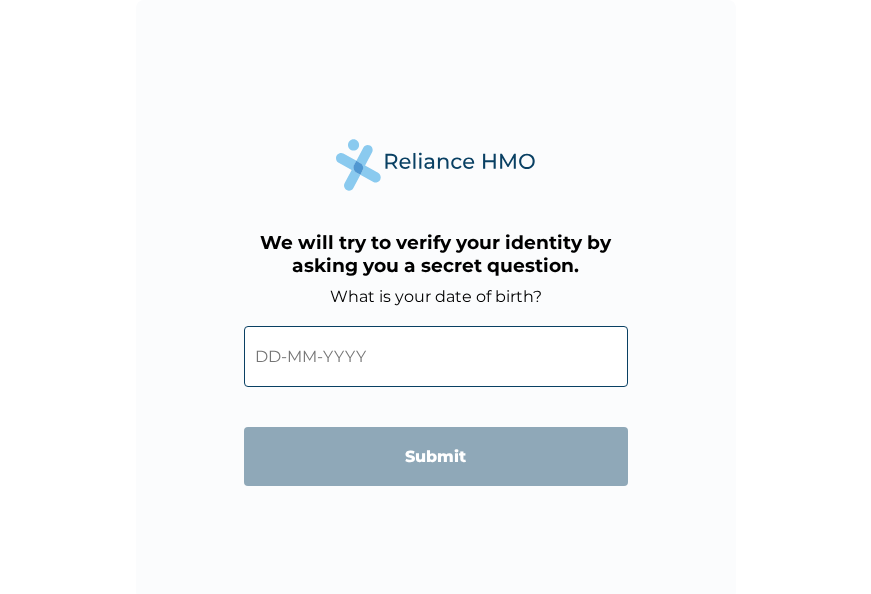 scroll, scrollTop: 0, scrollLeft: 0, axis: both 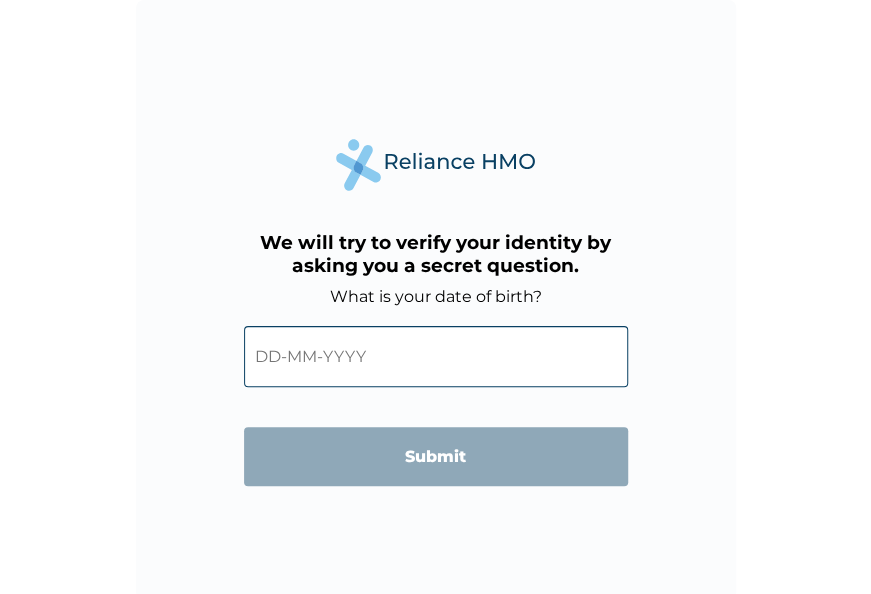 click at bounding box center [436, 356] 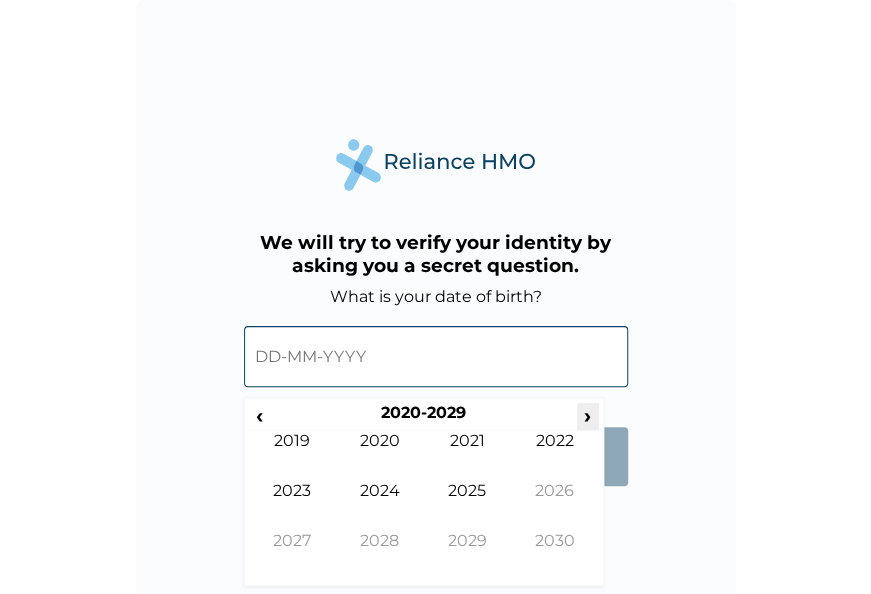 click on "›" at bounding box center [588, 415] 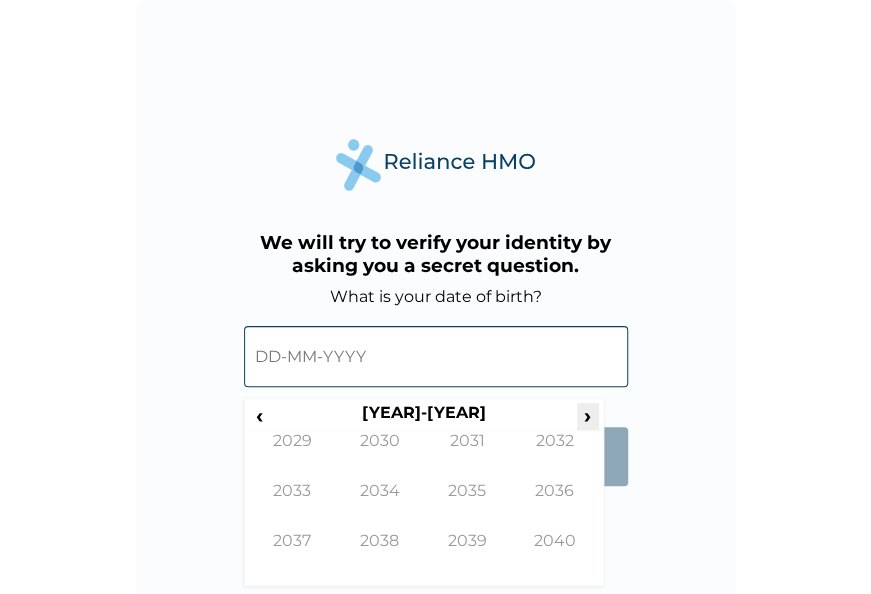 click on "›" at bounding box center [588, 415] 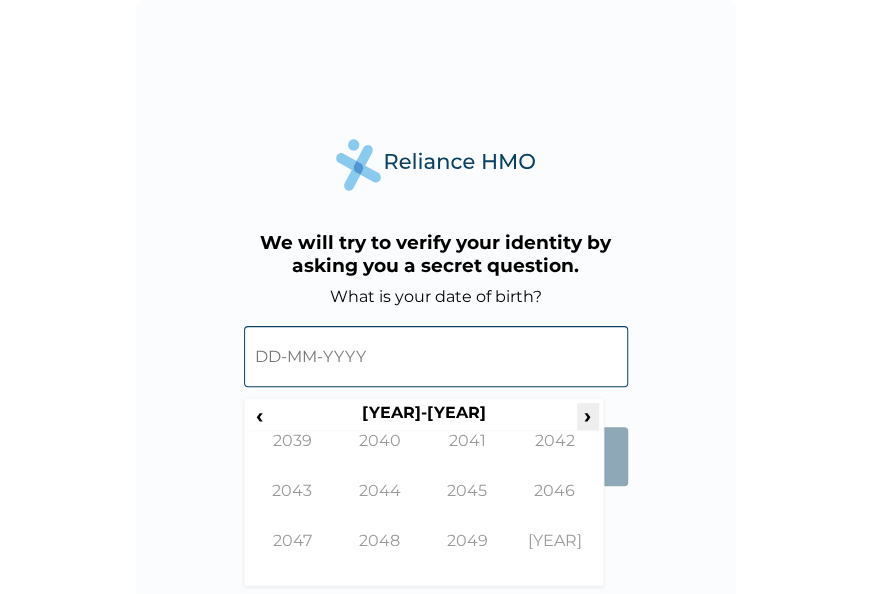 click on "›" at bounding box center (588, 415) 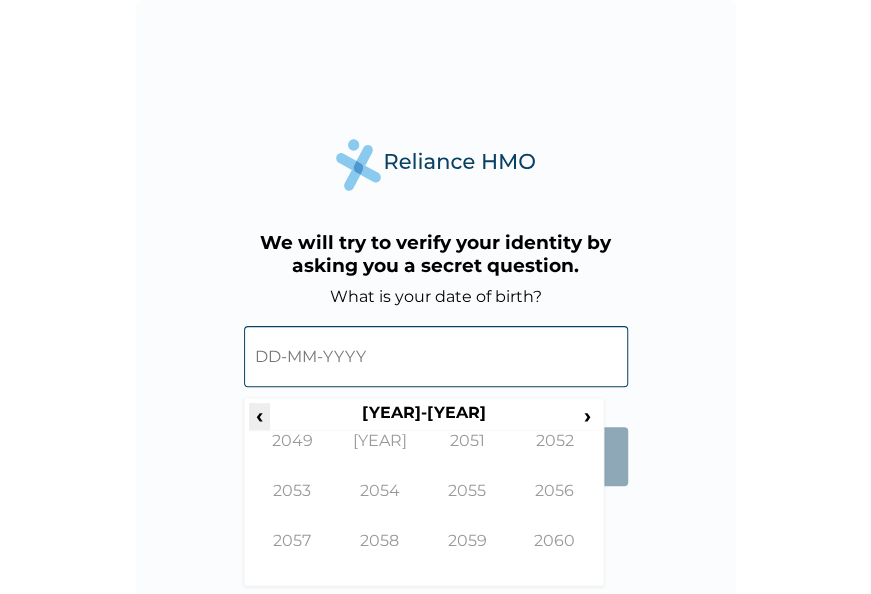 click on "‹" at bounding box center [259, 415] 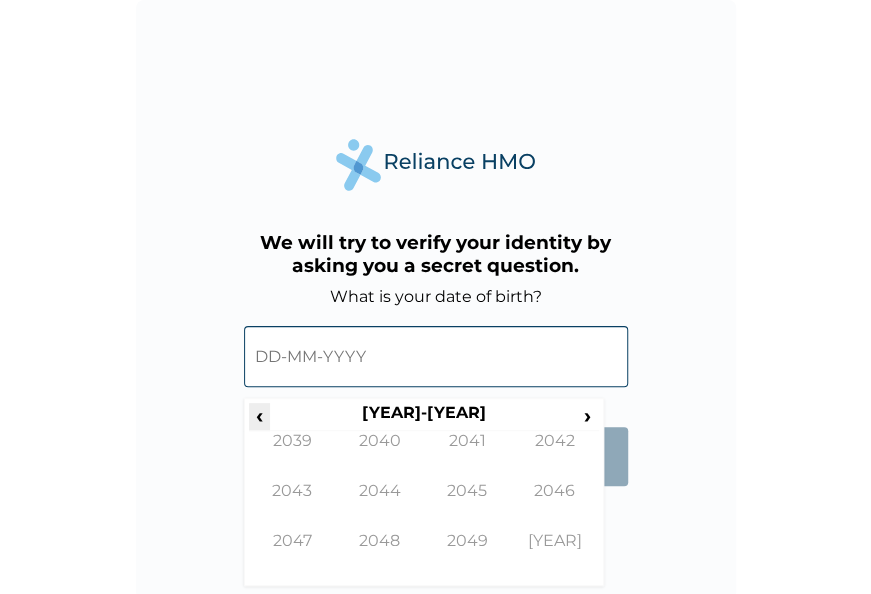 click on "‹" at bounding box center [259, 415] 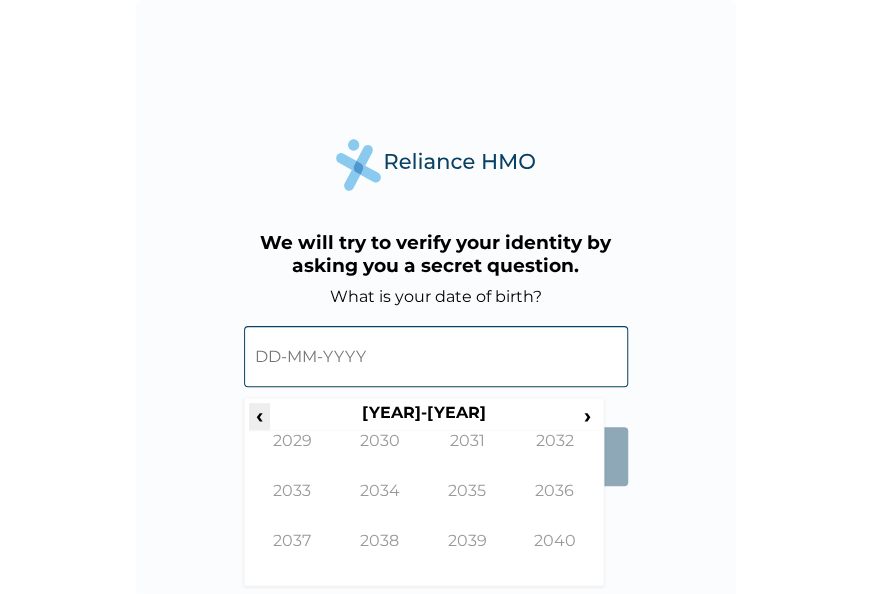 click on "‹" at bounding box center [259, 415] 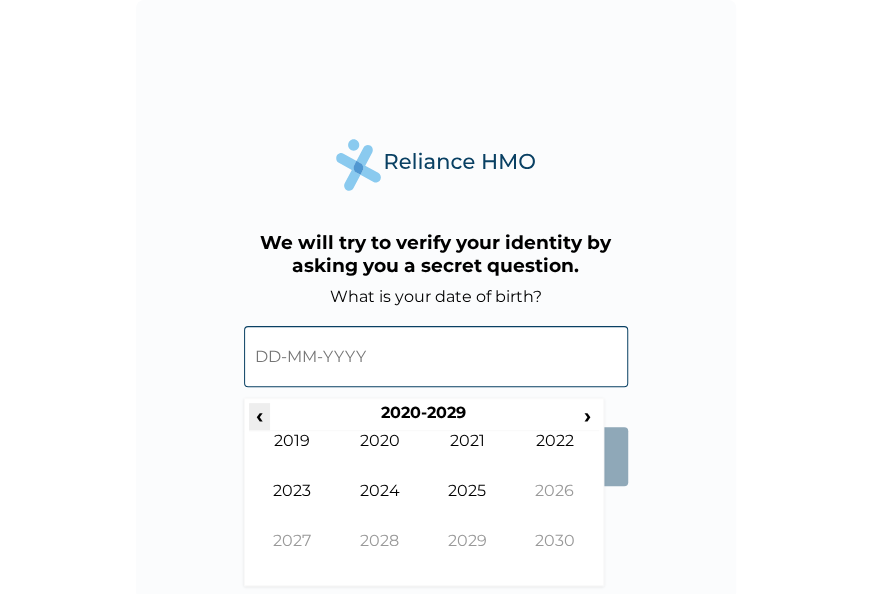 click on "‹" at bounding box center (259, 415) 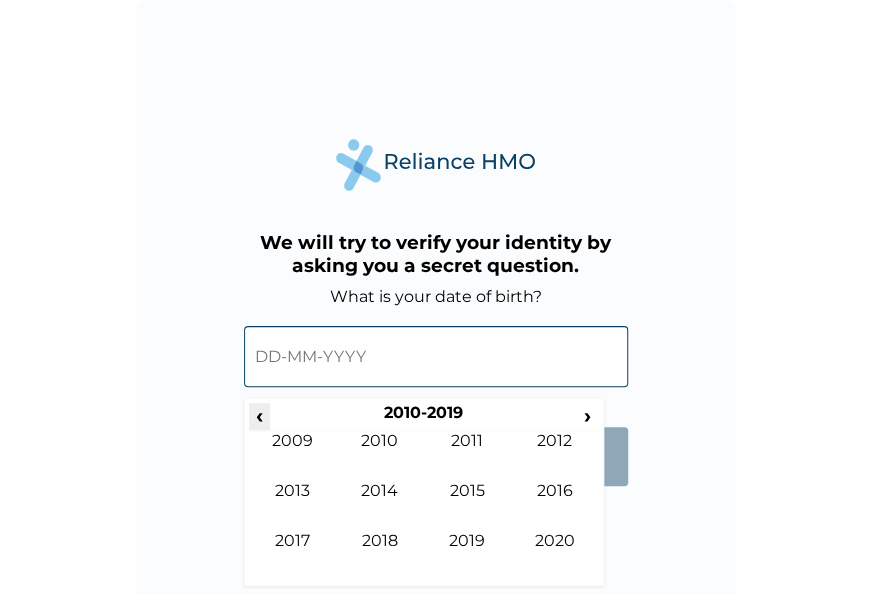 click on "‹" at bounding box center [259, 415] 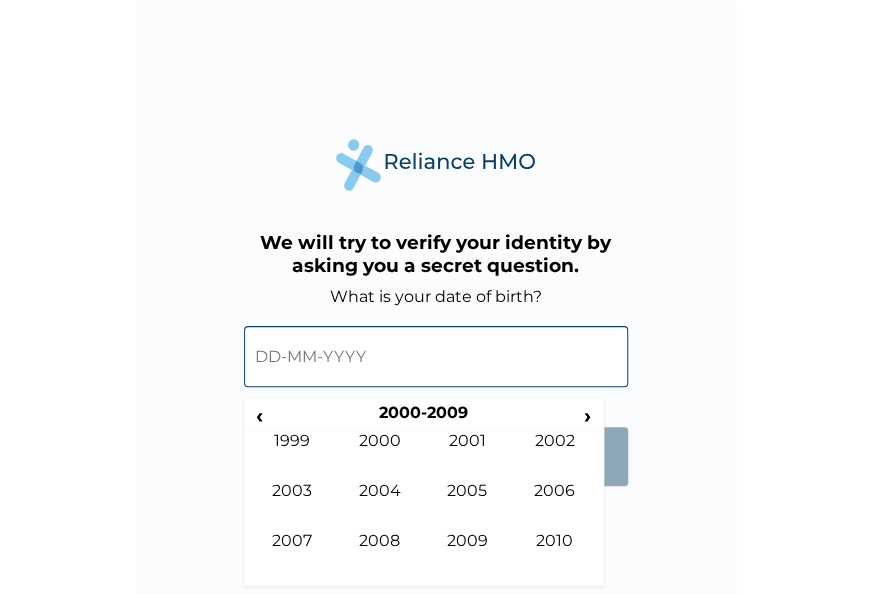 click on "What is your date of birth? ‹ [YEAR] › [YEAR] [YEAR] [YEAR] [YEAR] [YEAR] [YEAR] [YEAR] [YEAR] [YEAR] [YEAR] Submit" at bounding box center (436, 396) 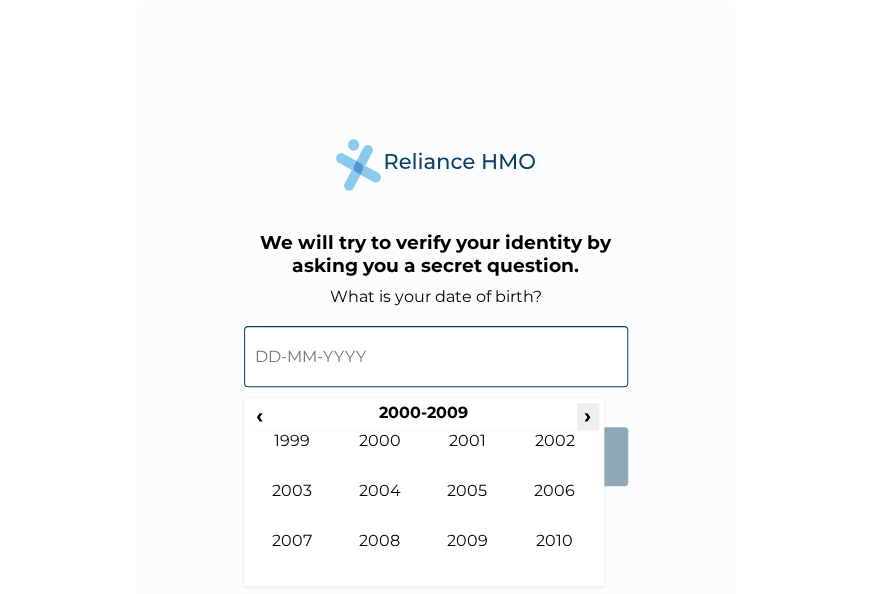 click on "›" at bounding box center [588, 415] 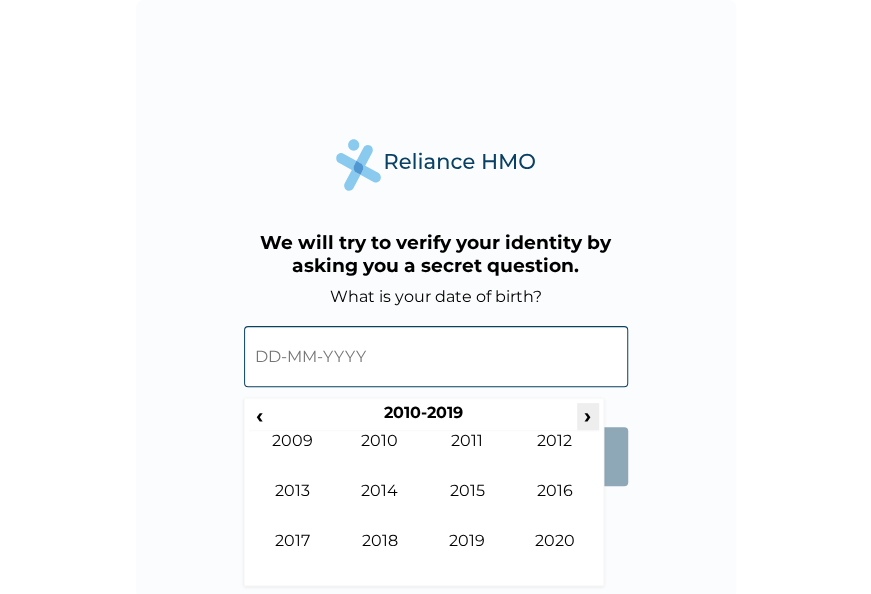 click on "›" at bounding box center [588, 415] 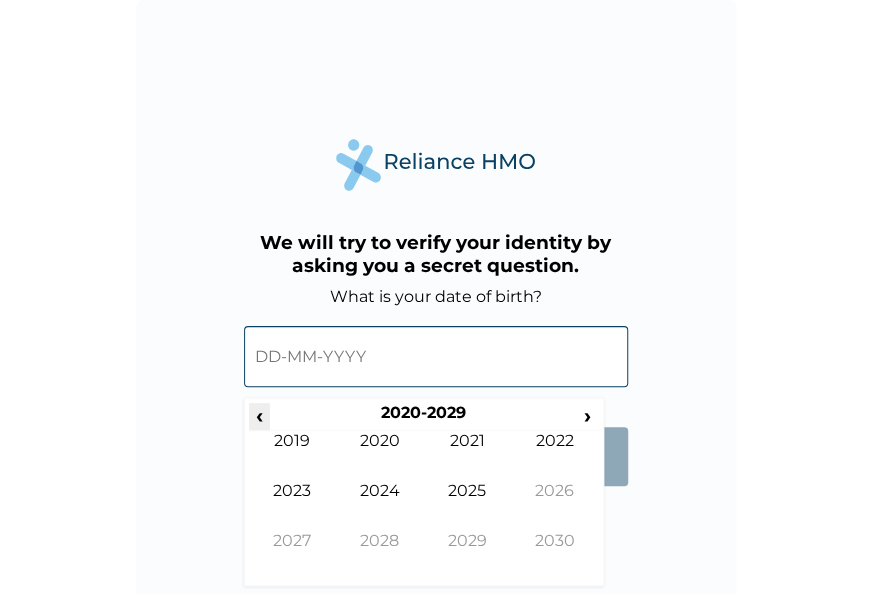 click on "‹" at bounding box center [259, 415] 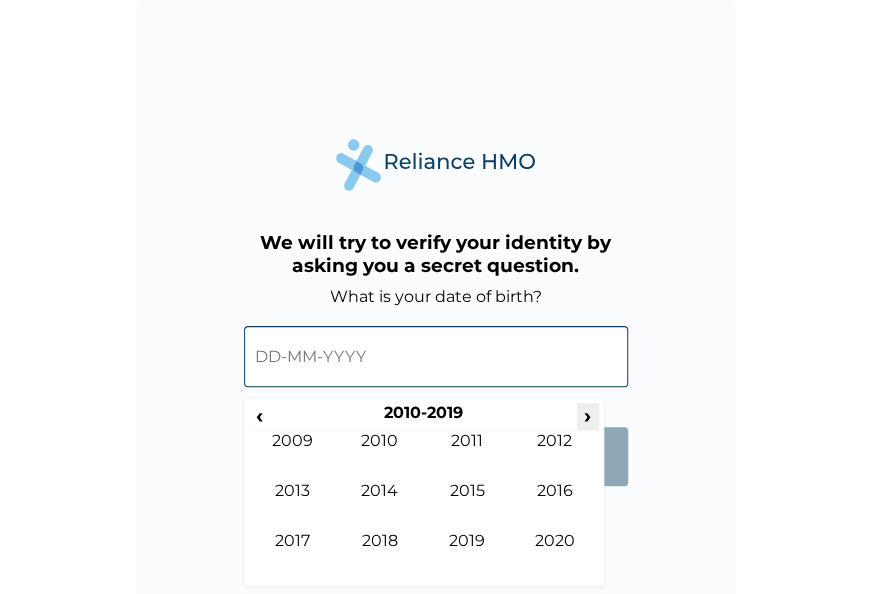 click on "›" at bounding box center (588, 415) 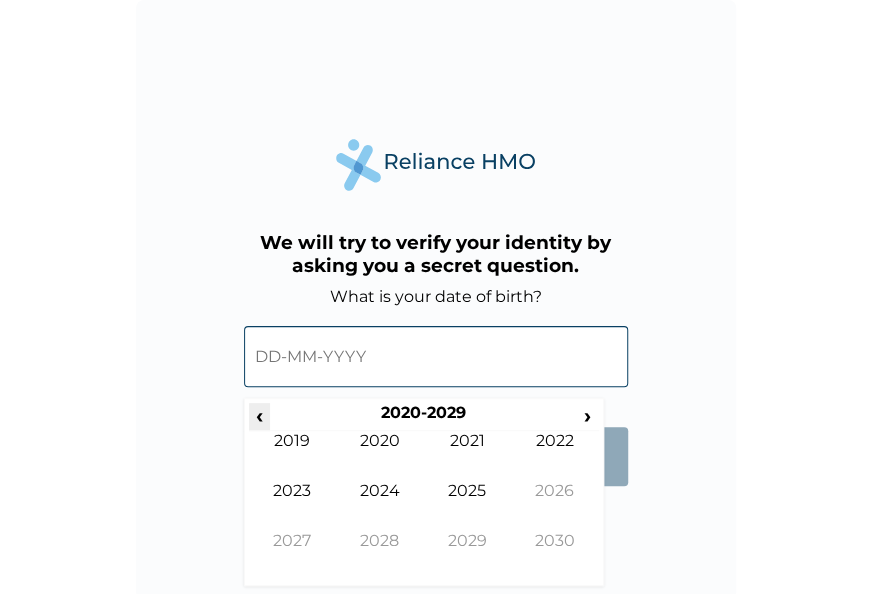 click on "‹" at bounding box center [259, 415] 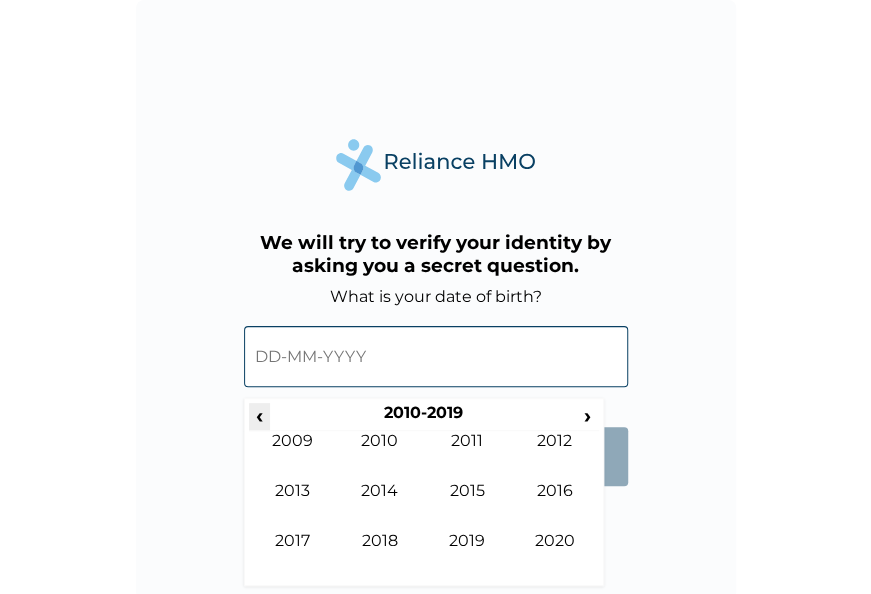 click on "‹" at bounding box center (259, 415) 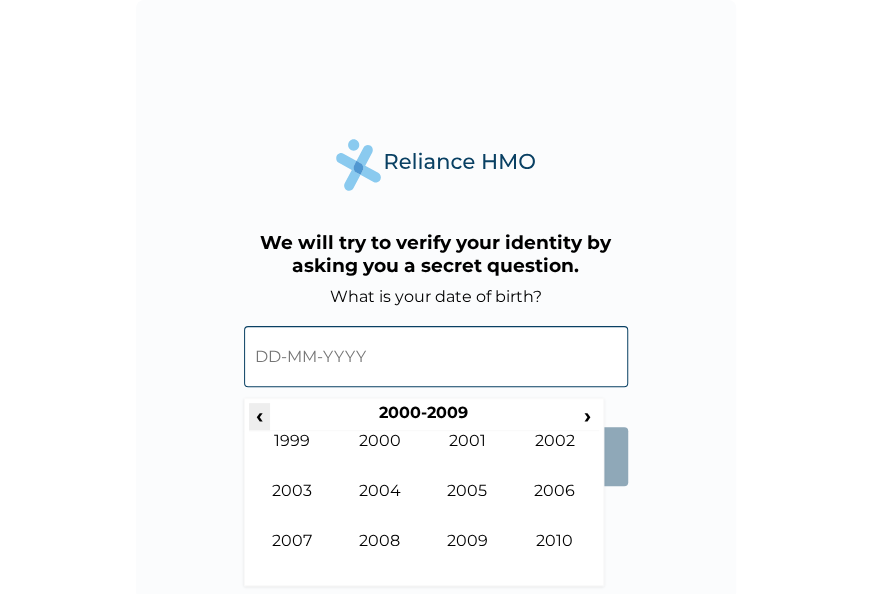 click on "‹" at bounding box center [259, 415] 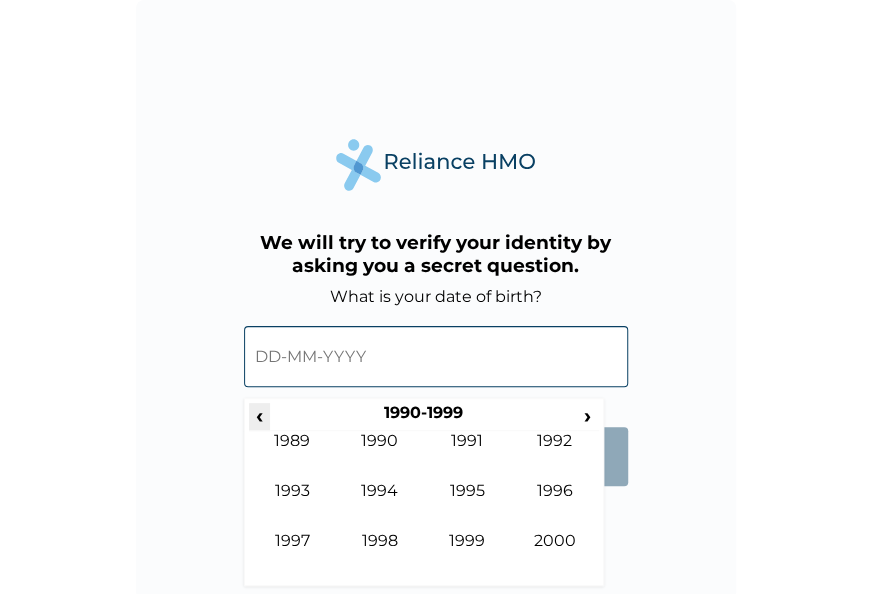 click on "‹" at bounding box center (259, 415) 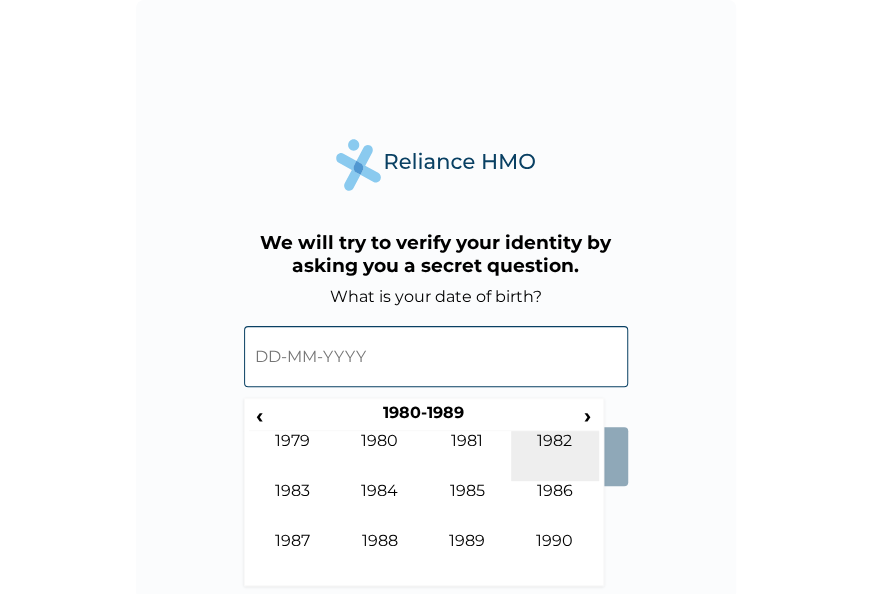 click on "1982" at bounding box center (555, 456) 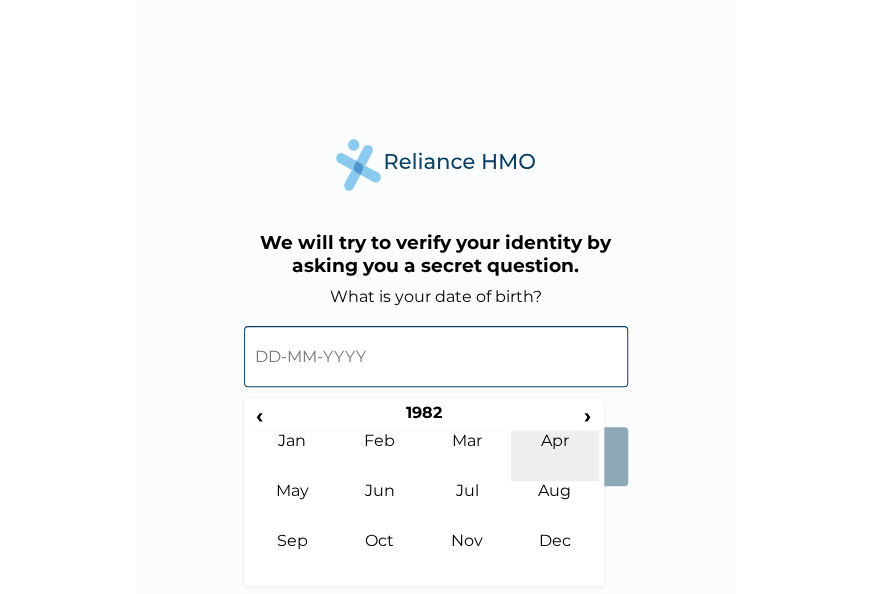click on "Apr" at bounding box center [555, 456] 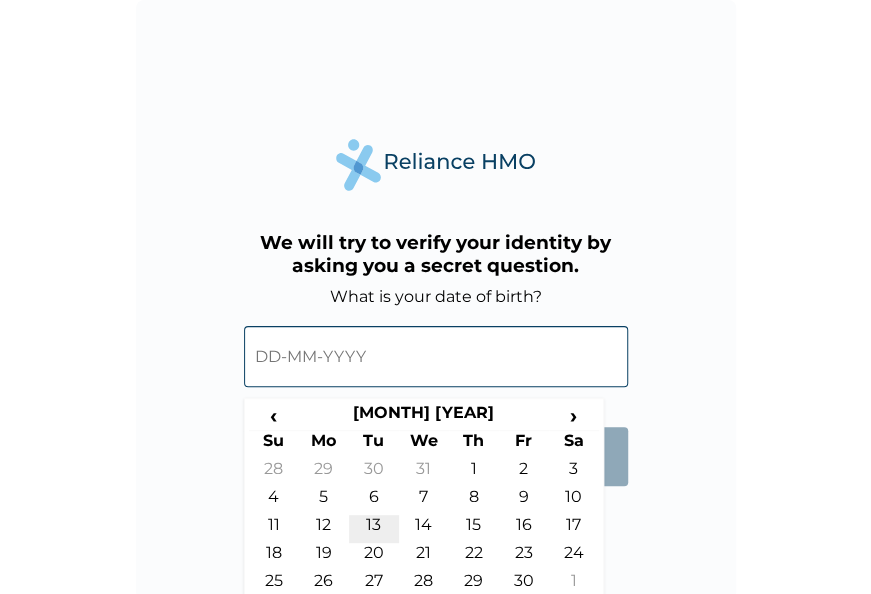 click on "13" at bounding box center (374, 529) 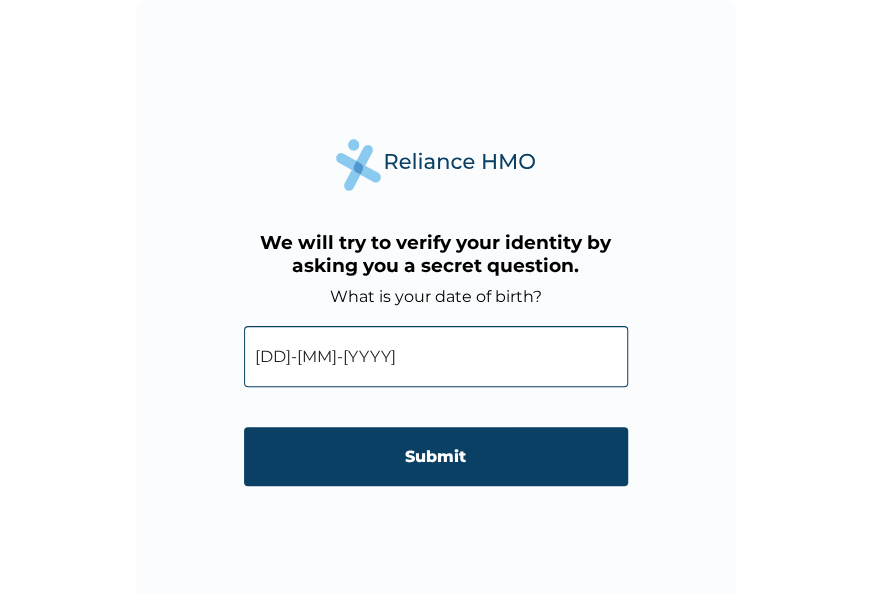type on "[DD]-[MM]-[YYYY]" 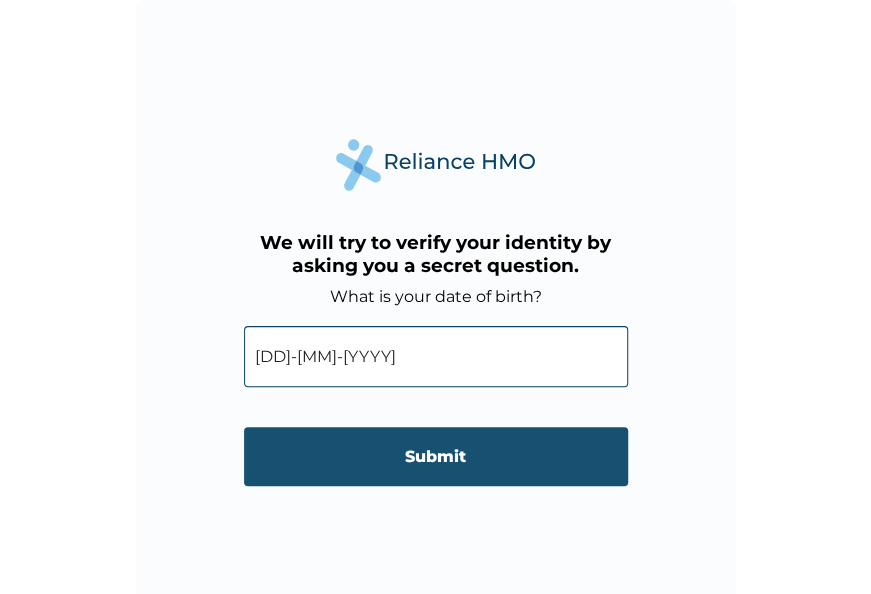 click on "Submit" at bounding box center [436, 456] 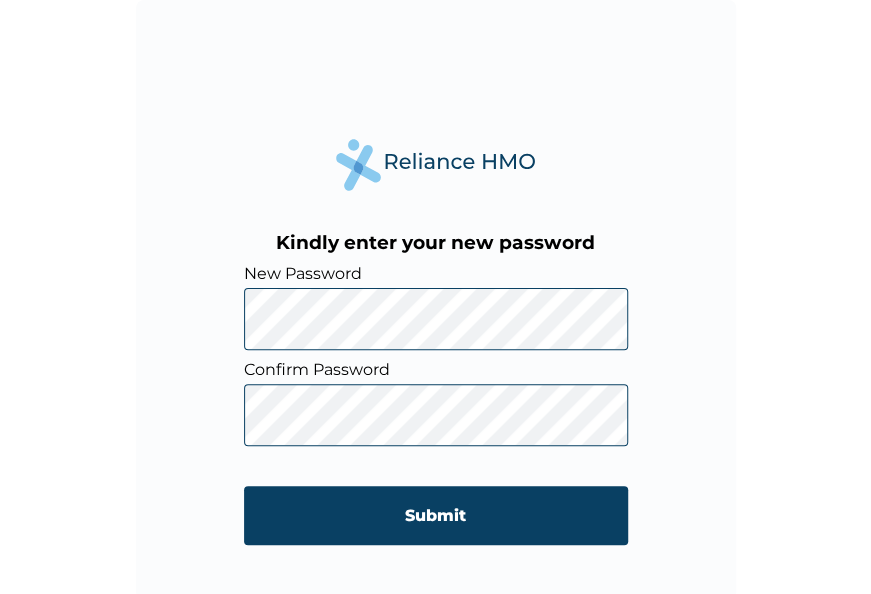 click on "Kindly enter your new password New Password Confirm Password Submit" at bounding box center [436, 300] 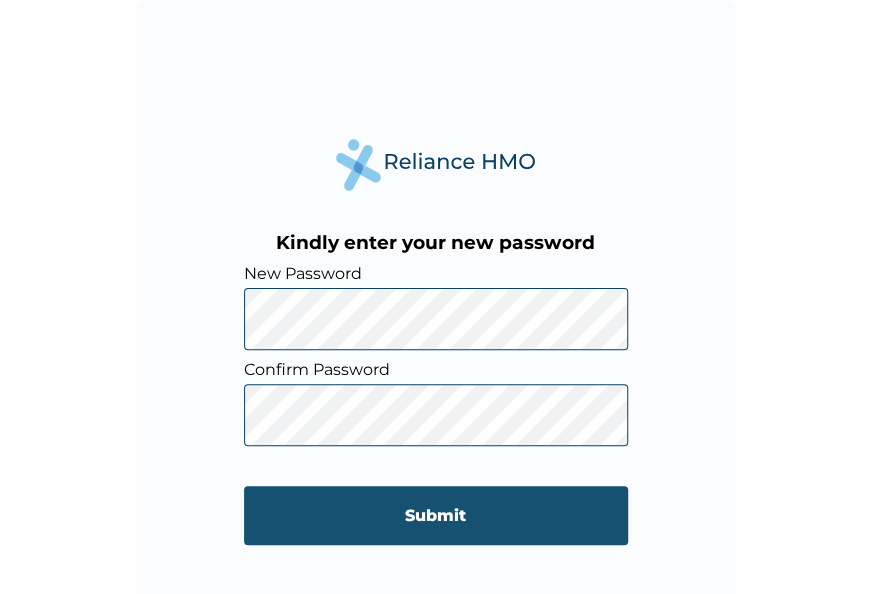 click on "Submit" at bounding box center [436, 515] 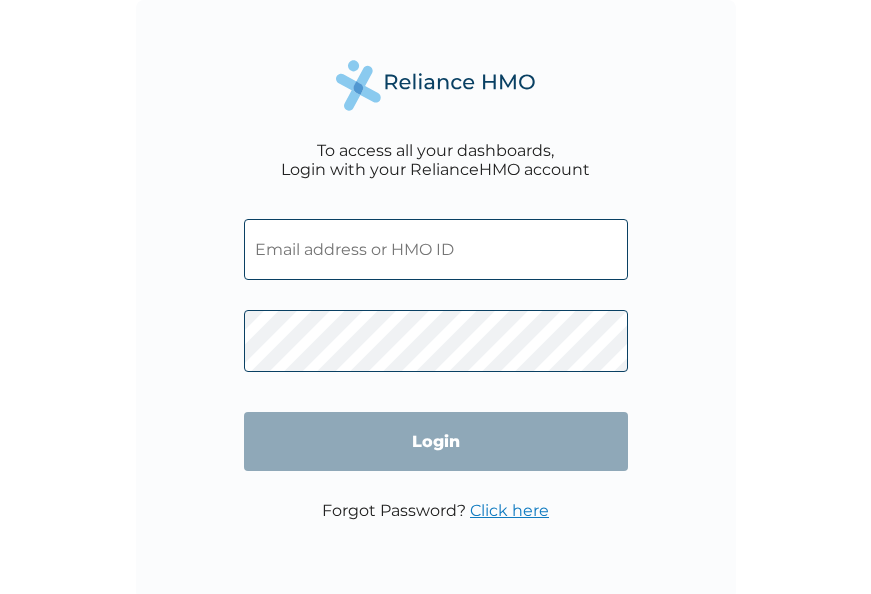 scroll, scrollTop: 0, scrollLeft: 0, axis: both 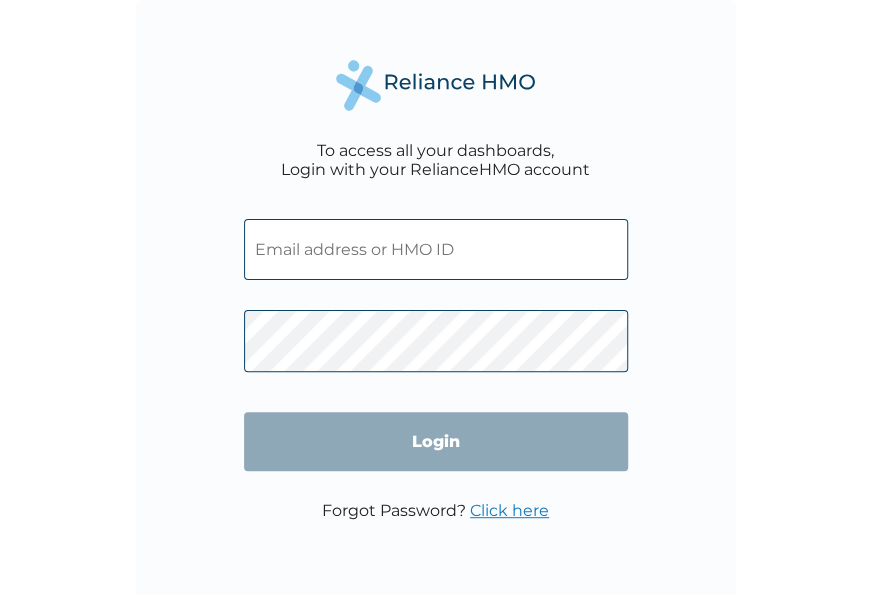 click at bounding box center [436, 249] 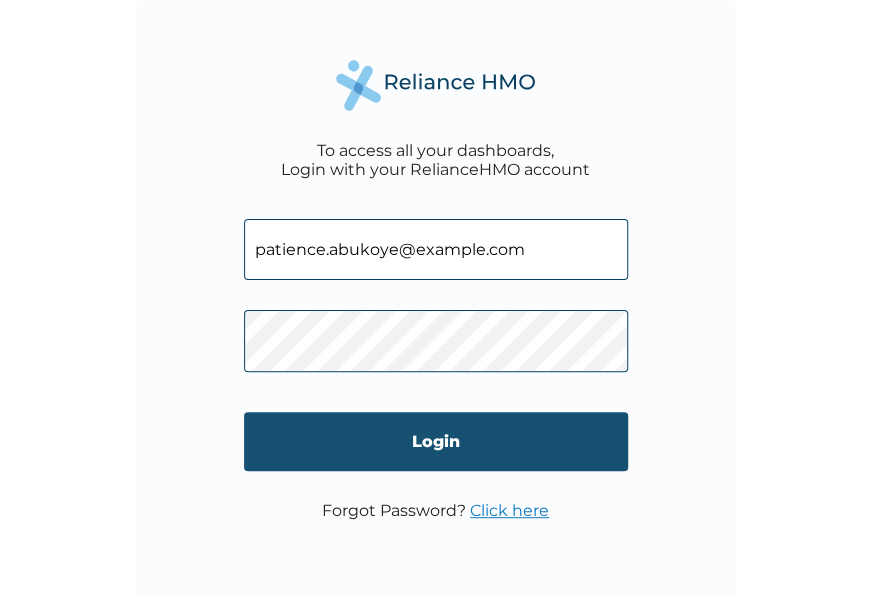 click on "Login" at bounding box center (436, 441) 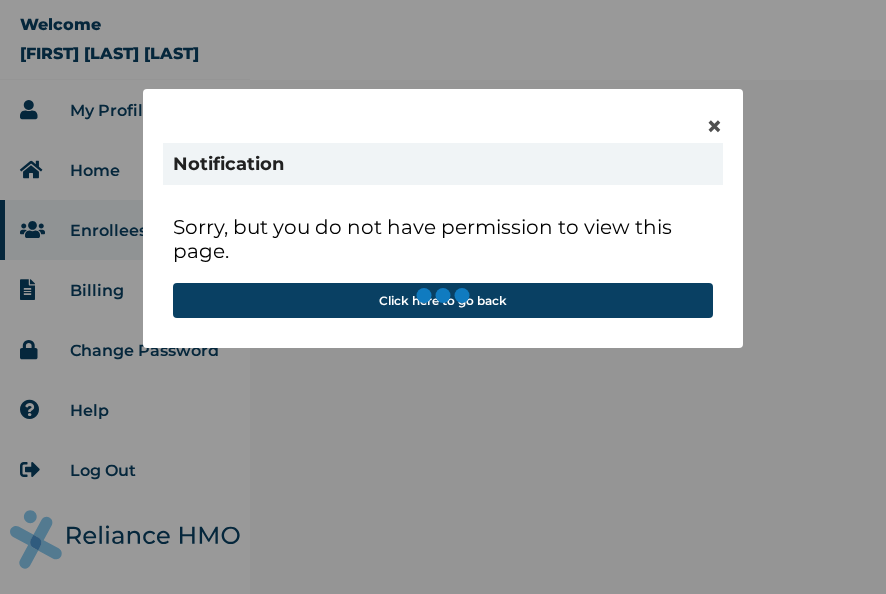 scroll, scrollTop: 0, scrollLeft: 0, axis: both 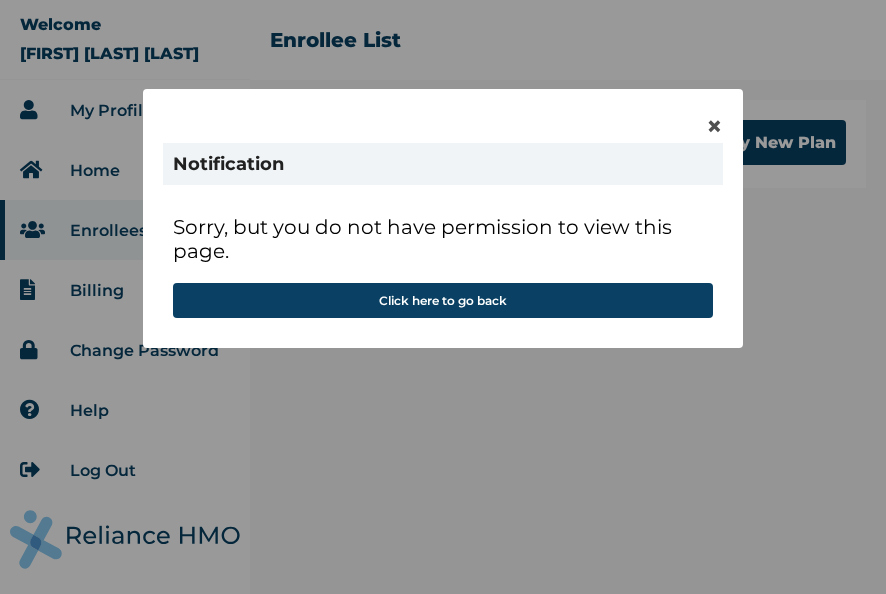 drag, startPoint x: 716, startPoint y: 122, endPoint x: 722, endPoint y: 178, distance: 56.32051 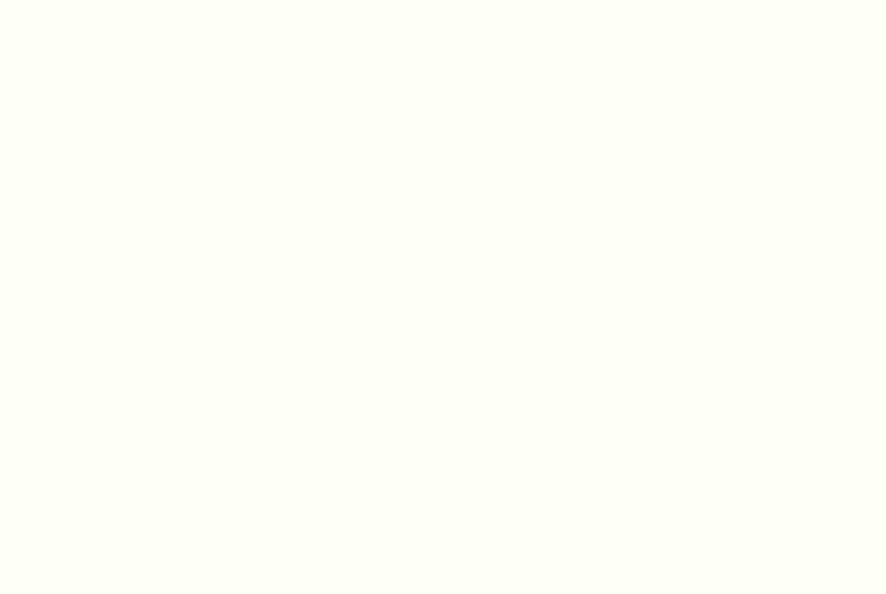 click at bounding box center (443, 297) 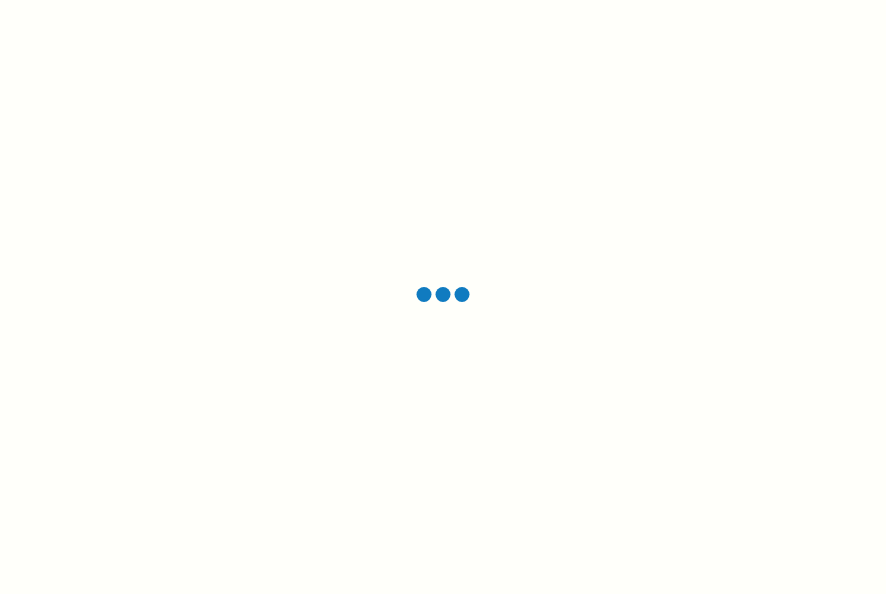 scroll, scrollTop: 0, scrollLeft: 0, axis: both 